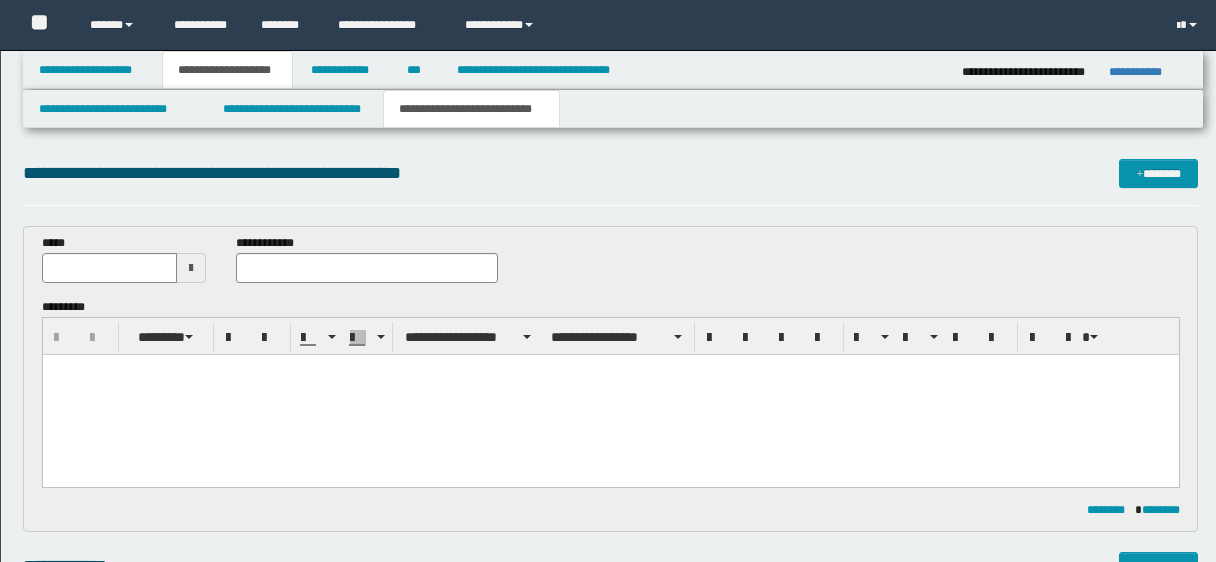 scroll, scrollTop: 688, scrollLeft: 0, axis: vertical 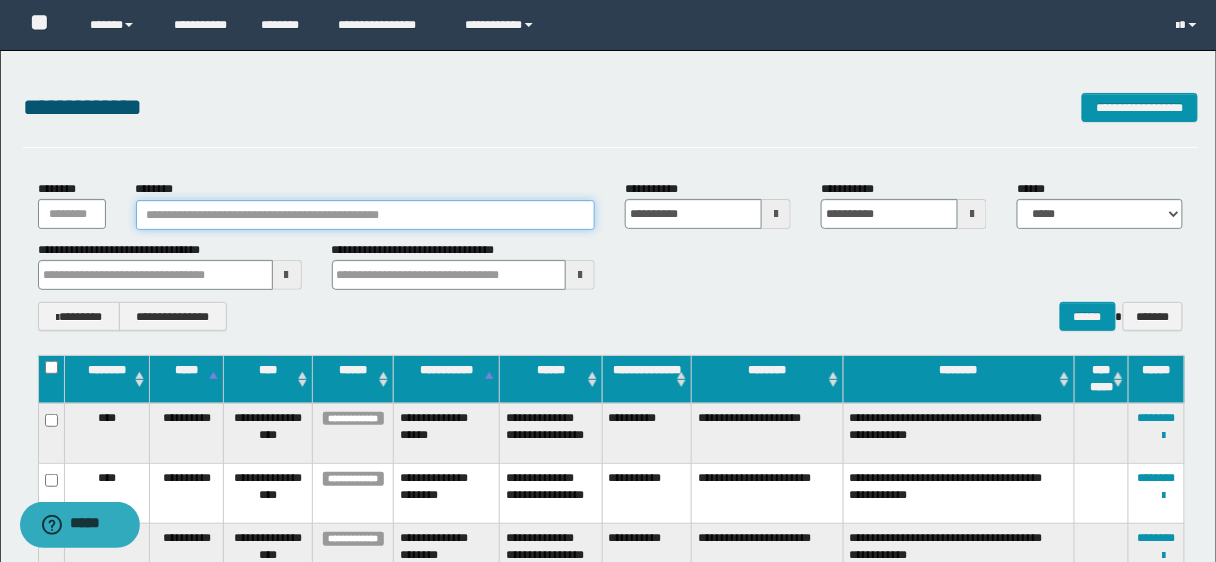 click on "********" at bounding box center (366, 215) 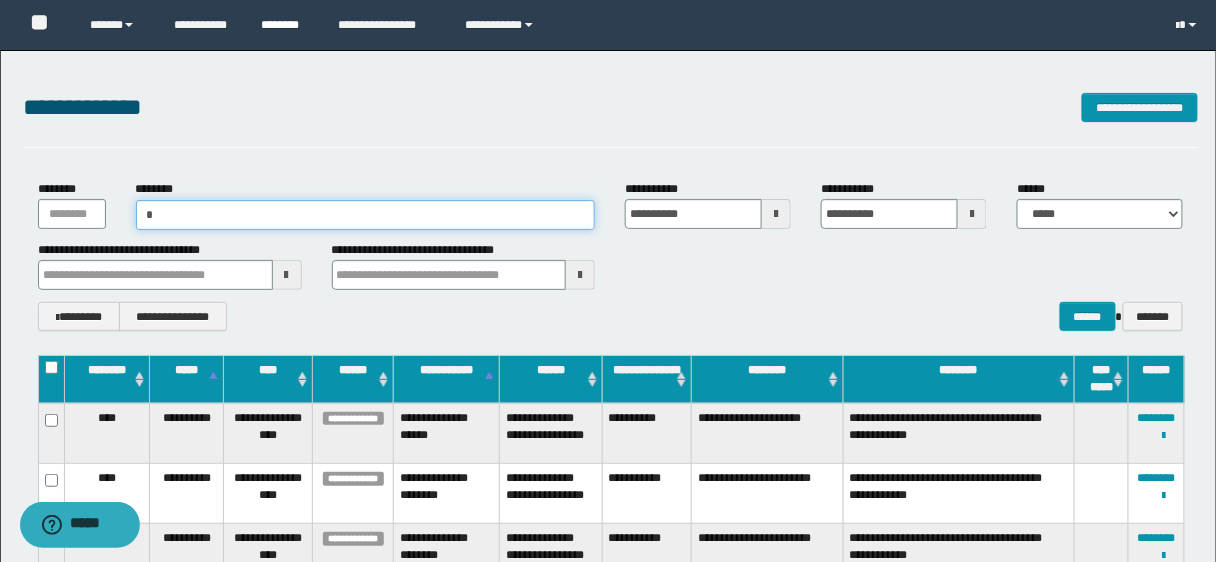 paste on "*********" 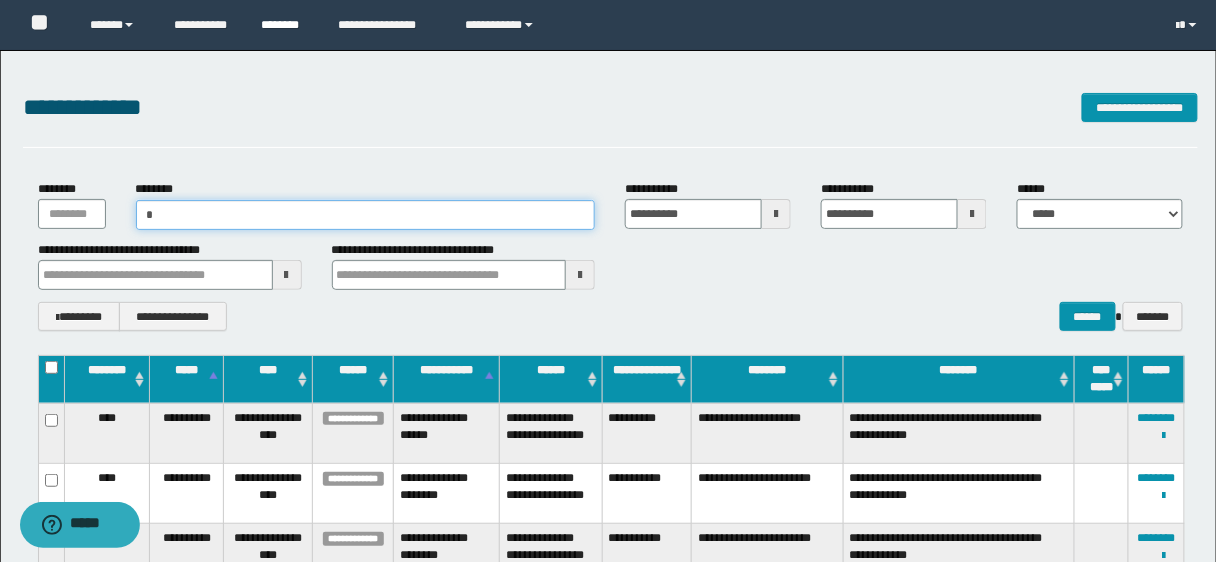 type on "**********" 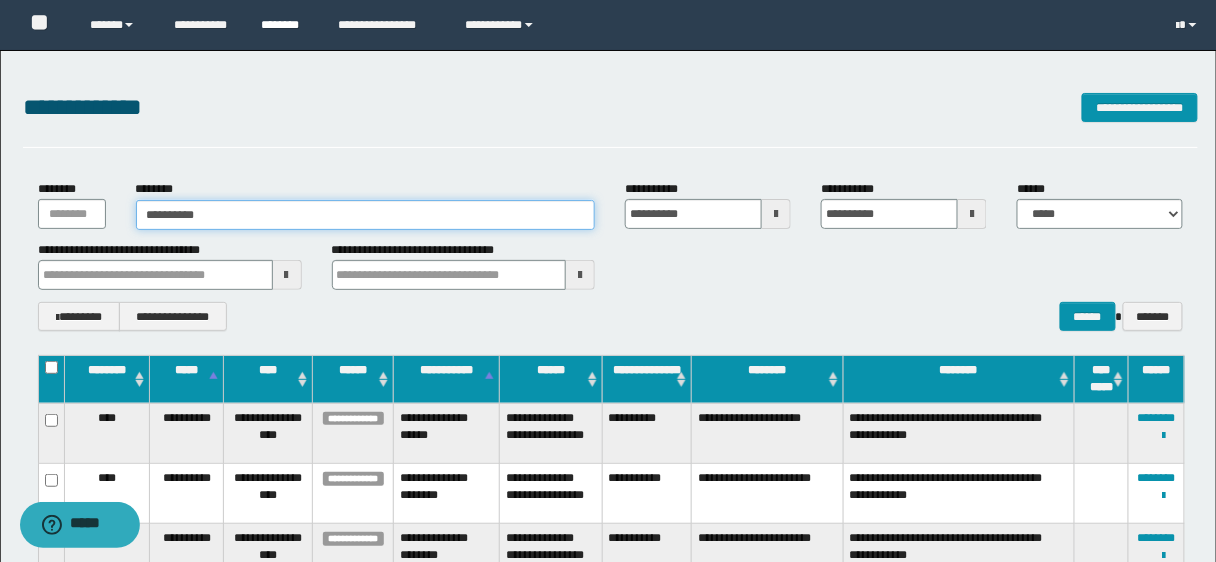 type on "**********" 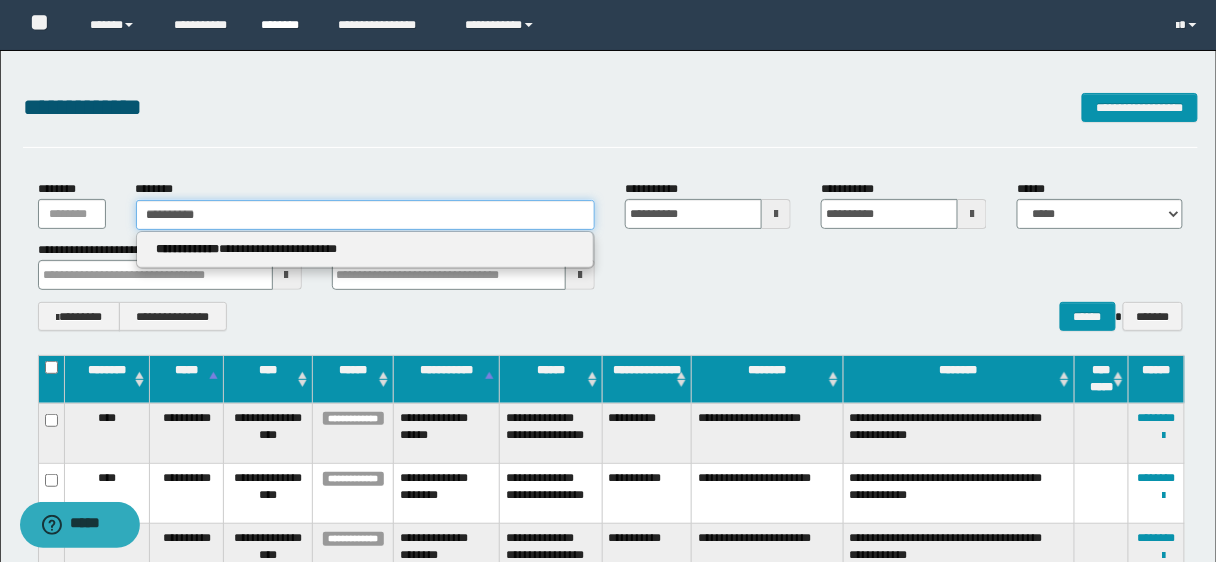 type on "**********" 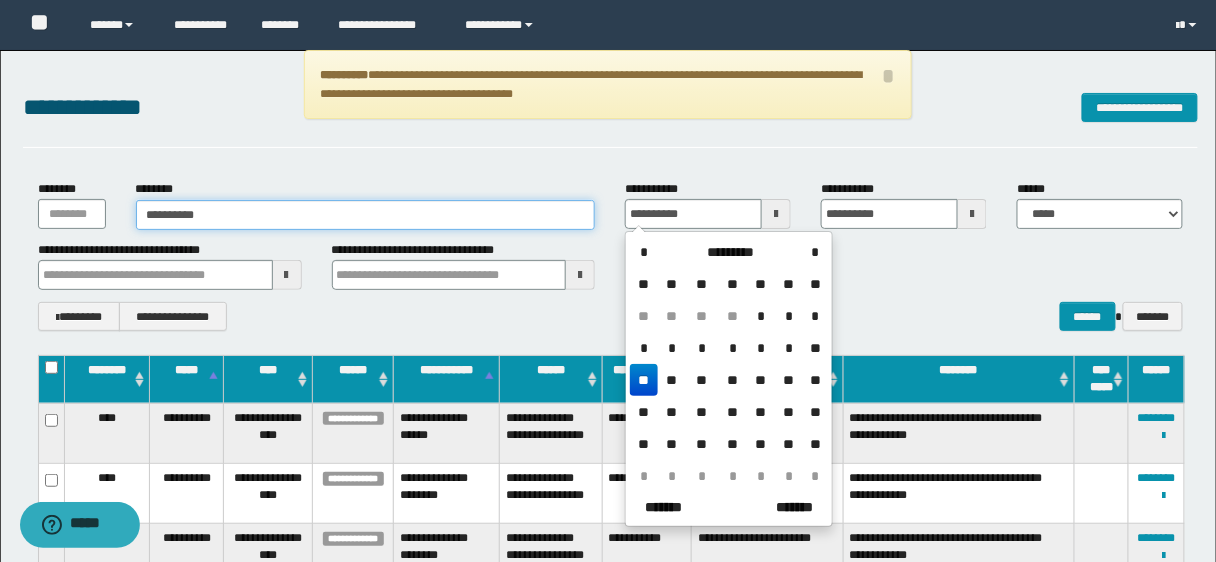 type on "**********" 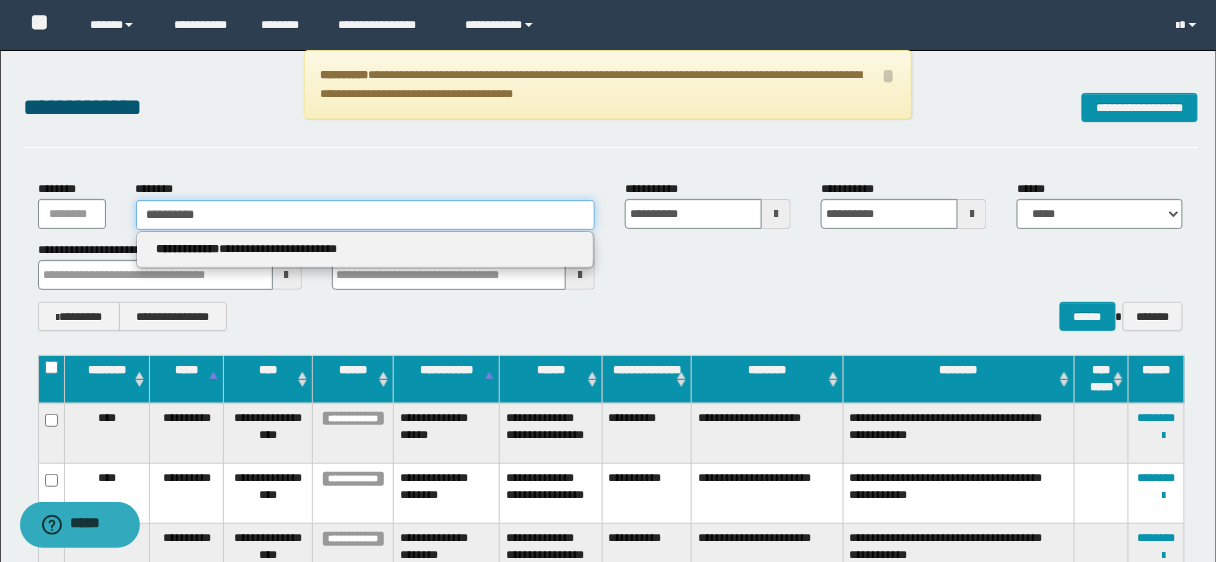 click on "**********" at bounding box center (366, 215) 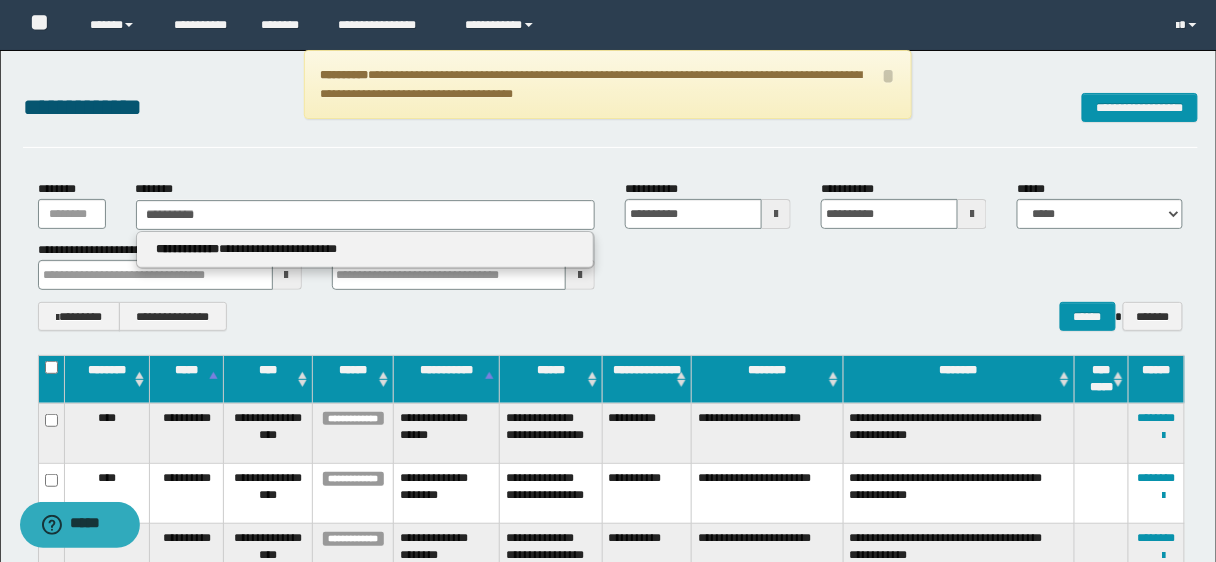 click on "**********" at bounding box center [366, 250] 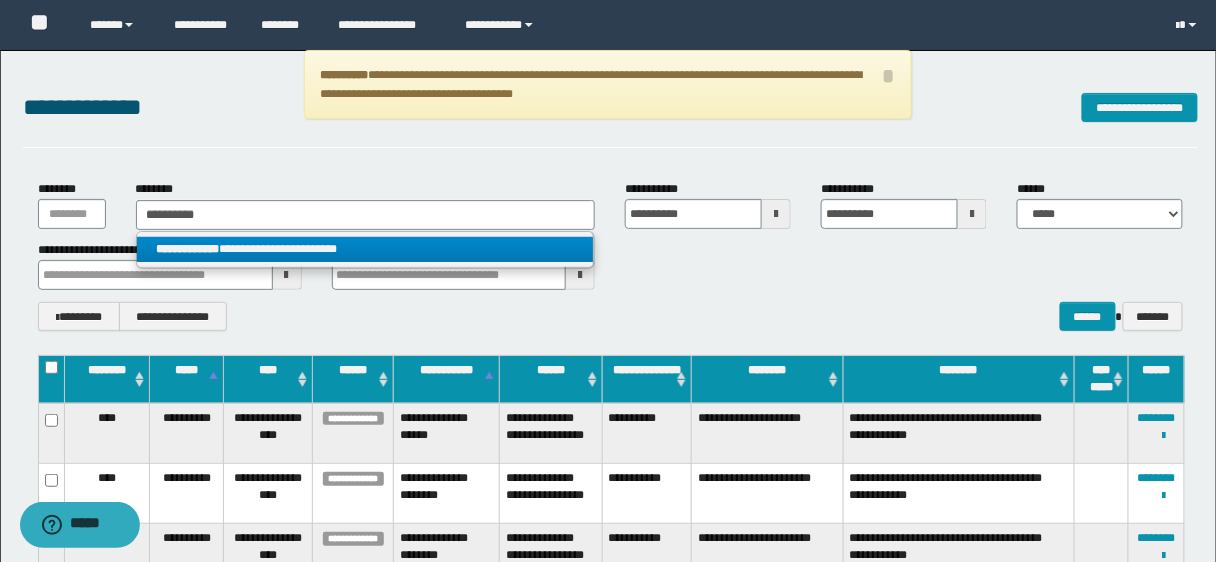 click on "**********" at bounding box center [365, 249] 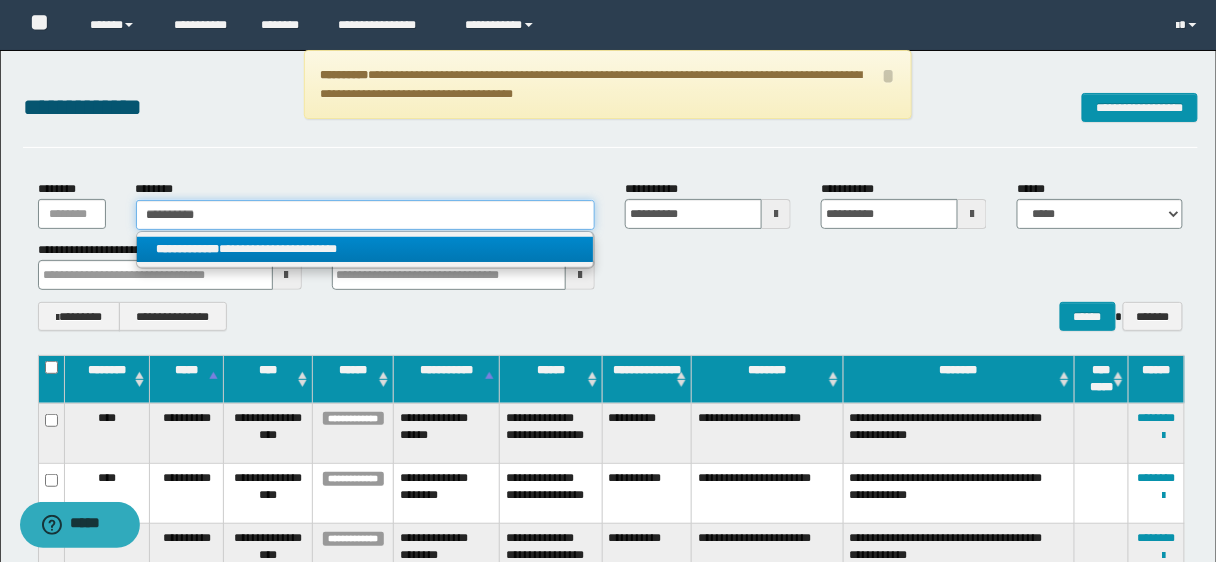 type 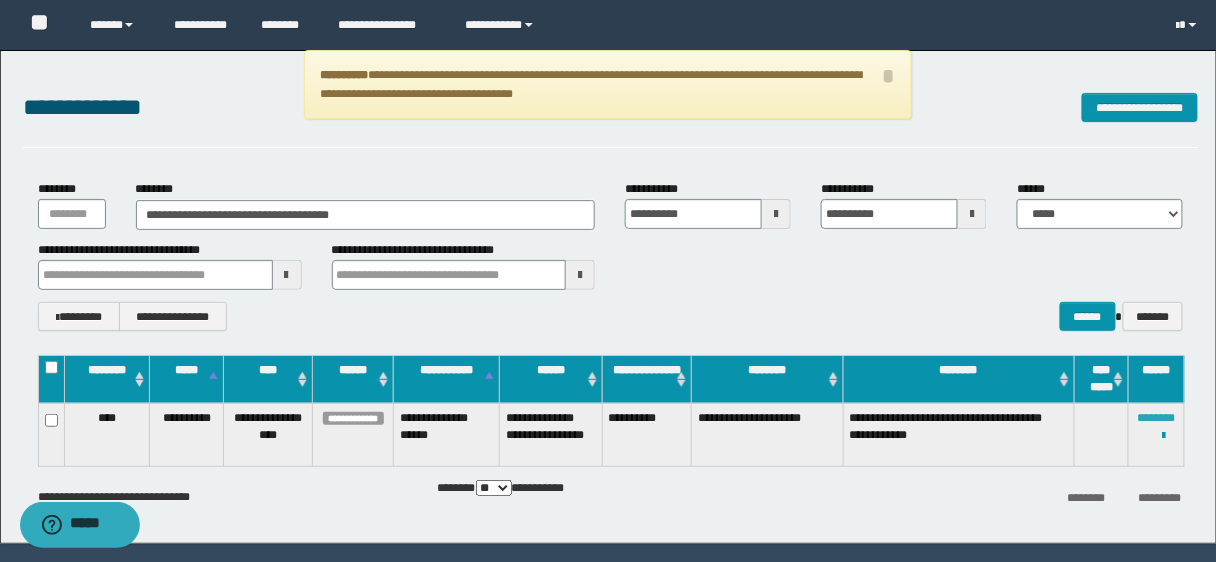 click on "********" at bounding box center (1157, 418) 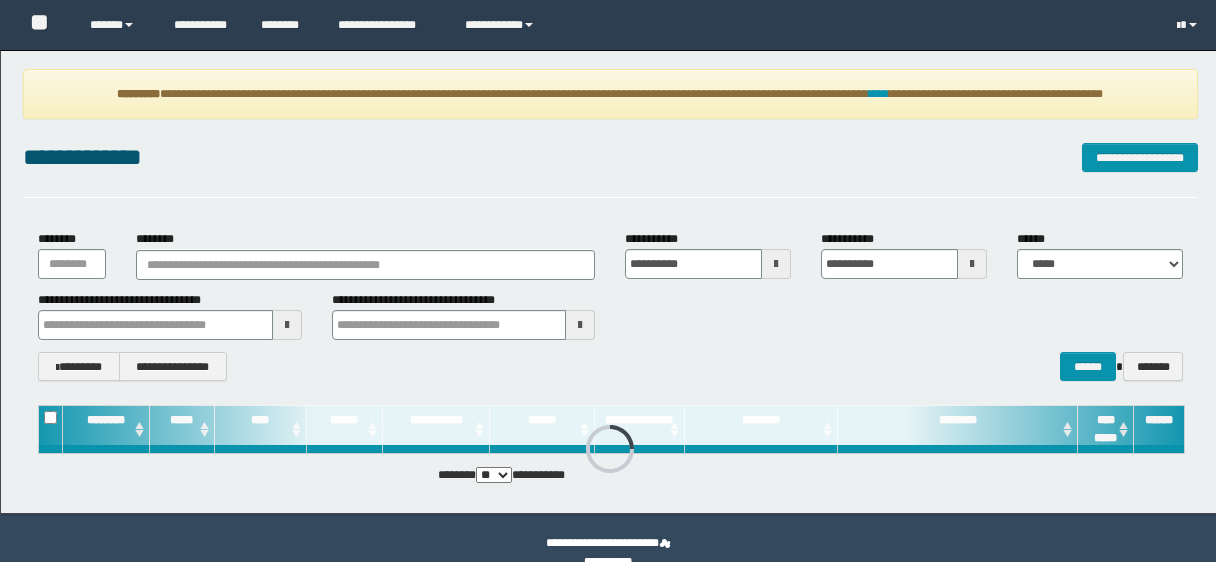 scroll, scrollTop: 0, scrollLeft: 0, axis: both 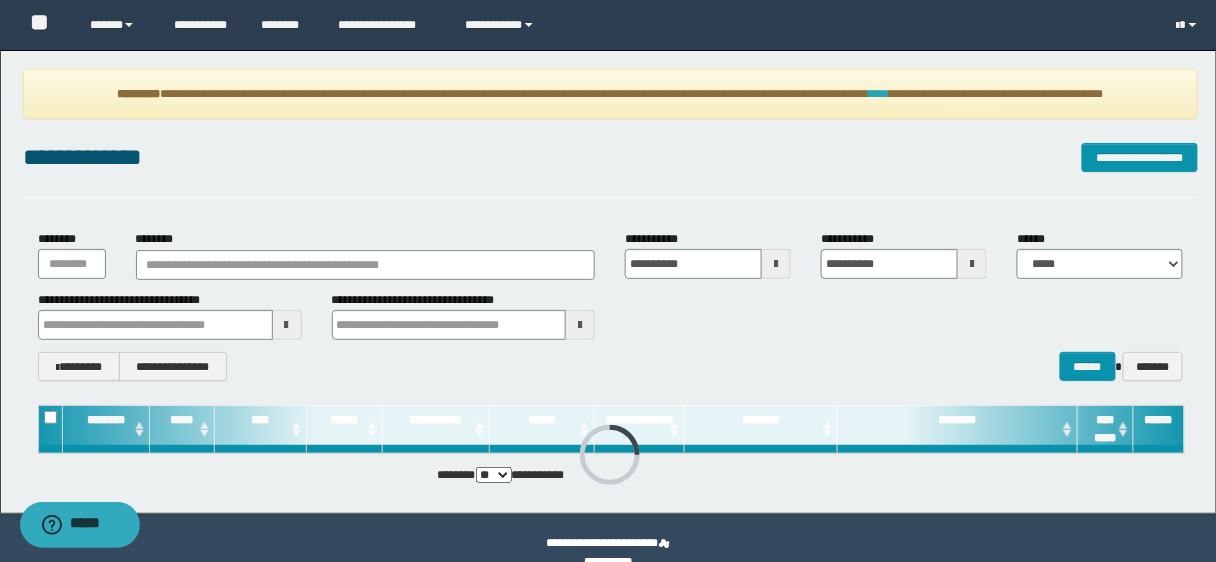 click on "****" at bounding box center (879, 94) 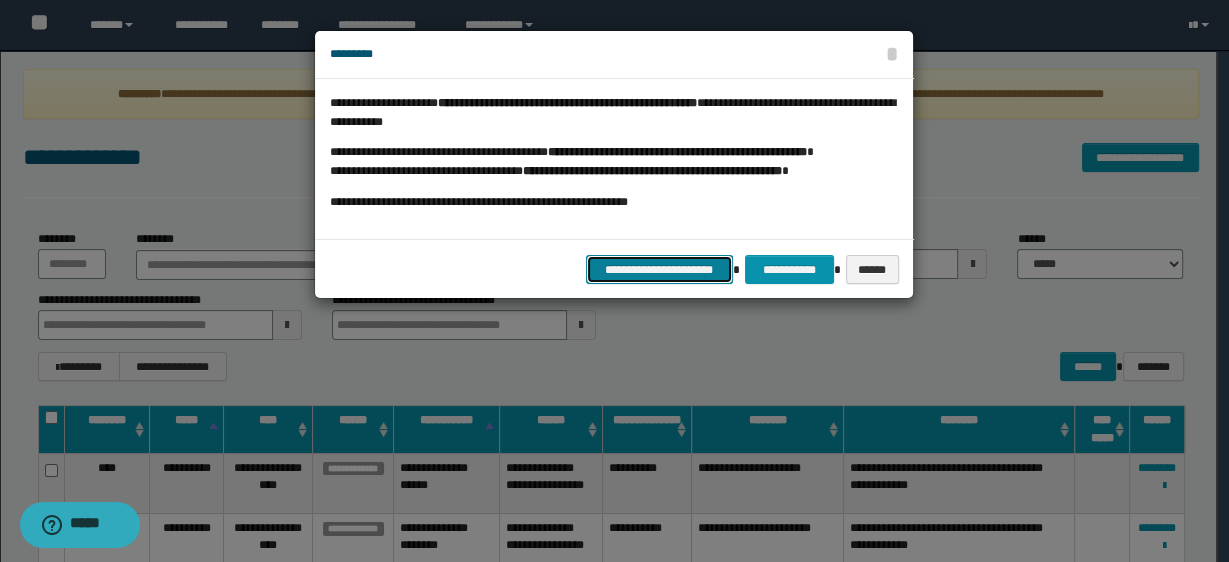 click on "**********" at bounding box center (660, 269) 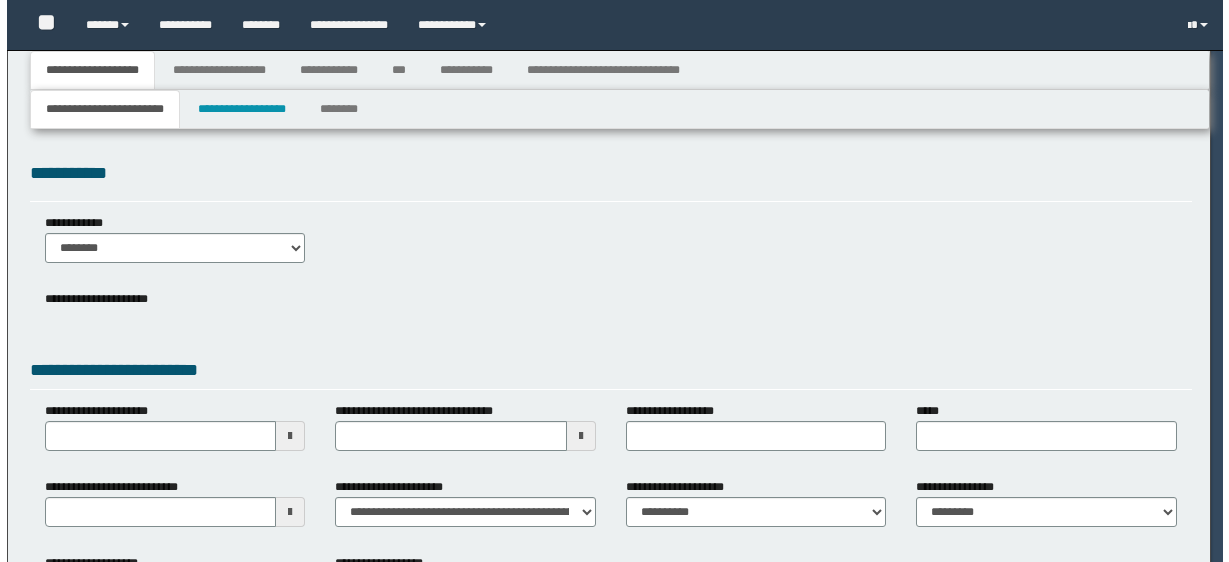 scroll, scrollTop: 0, scrollLeft: 0, axis: both 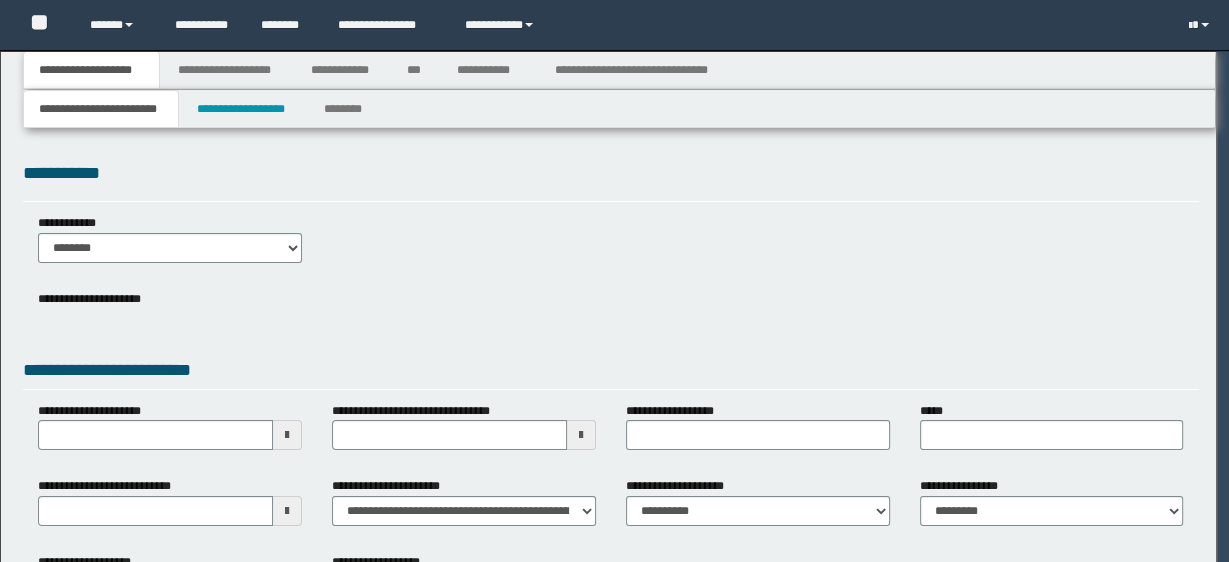select on "*" 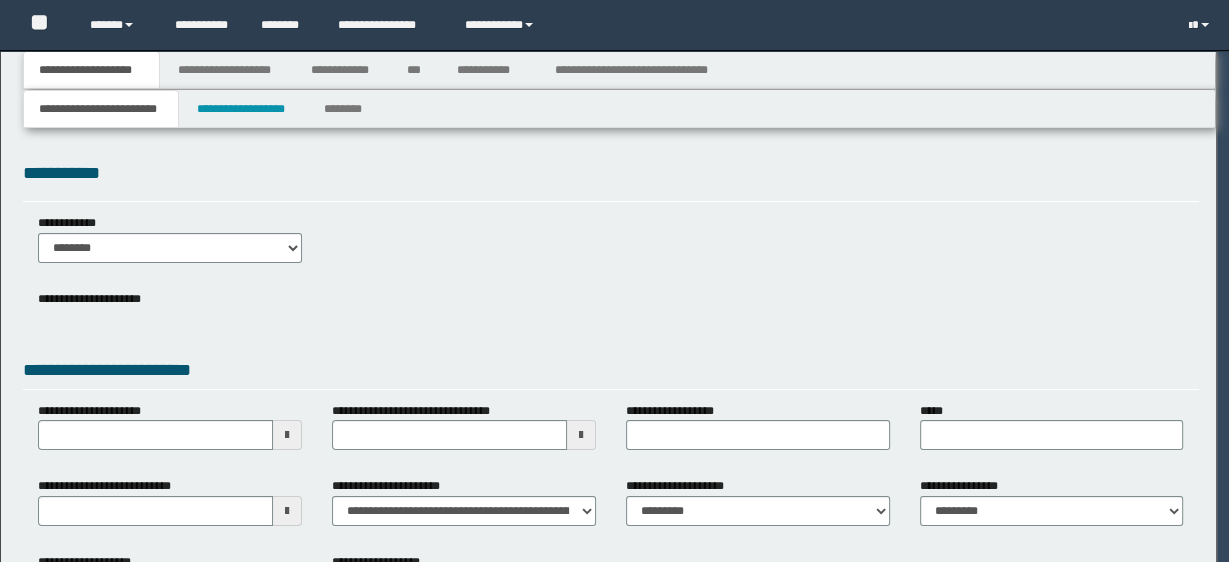 select on "*" 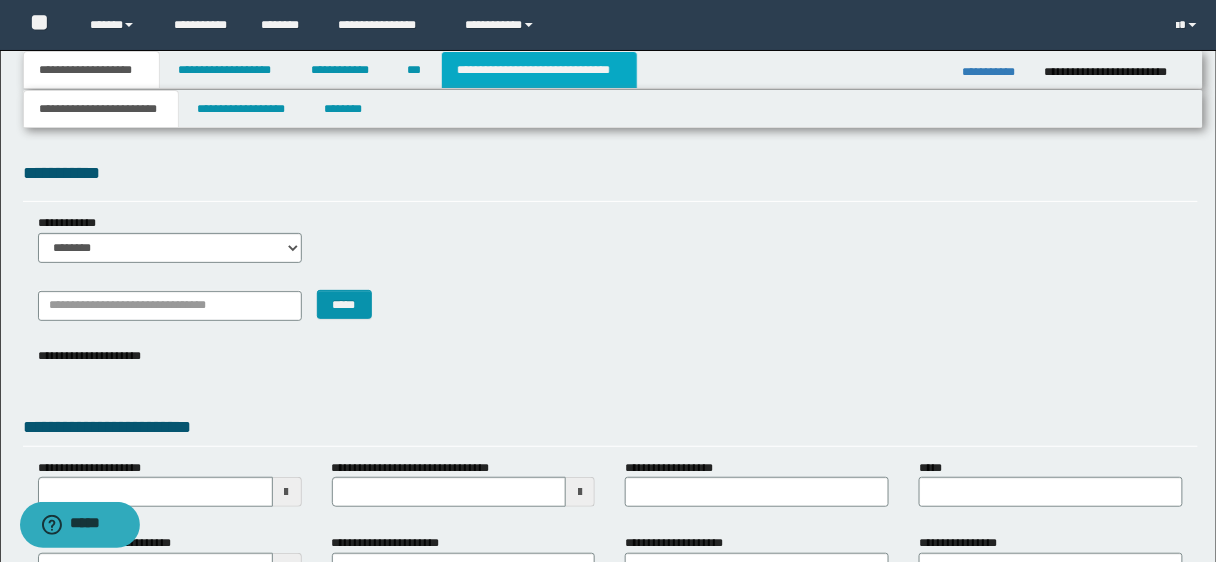 click on "**********" at bounding box center [539, 70] 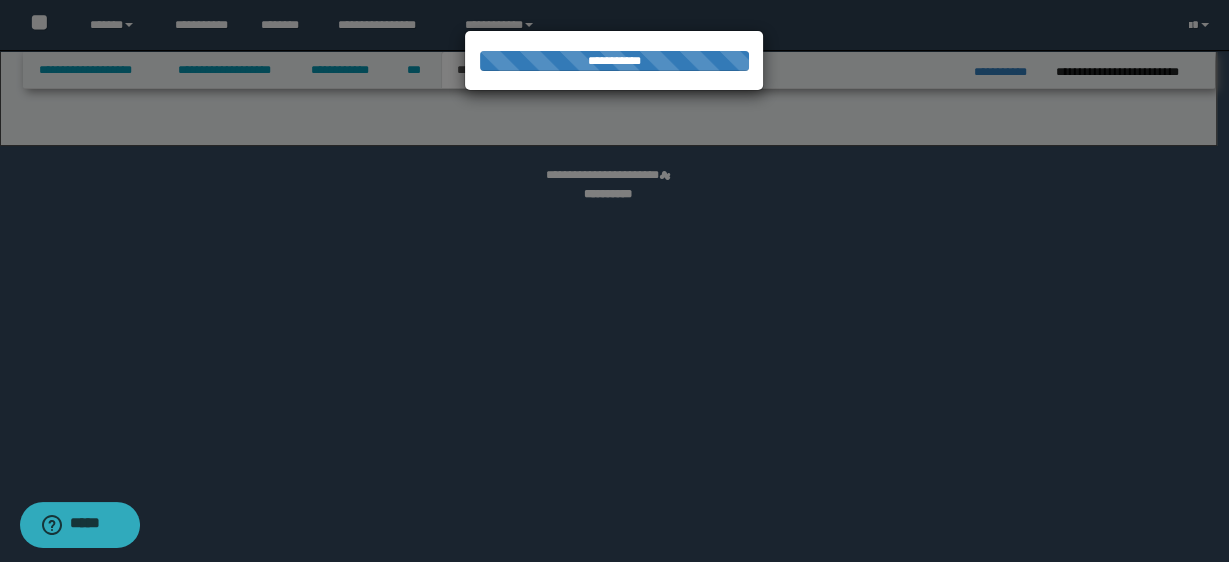 select on "*" 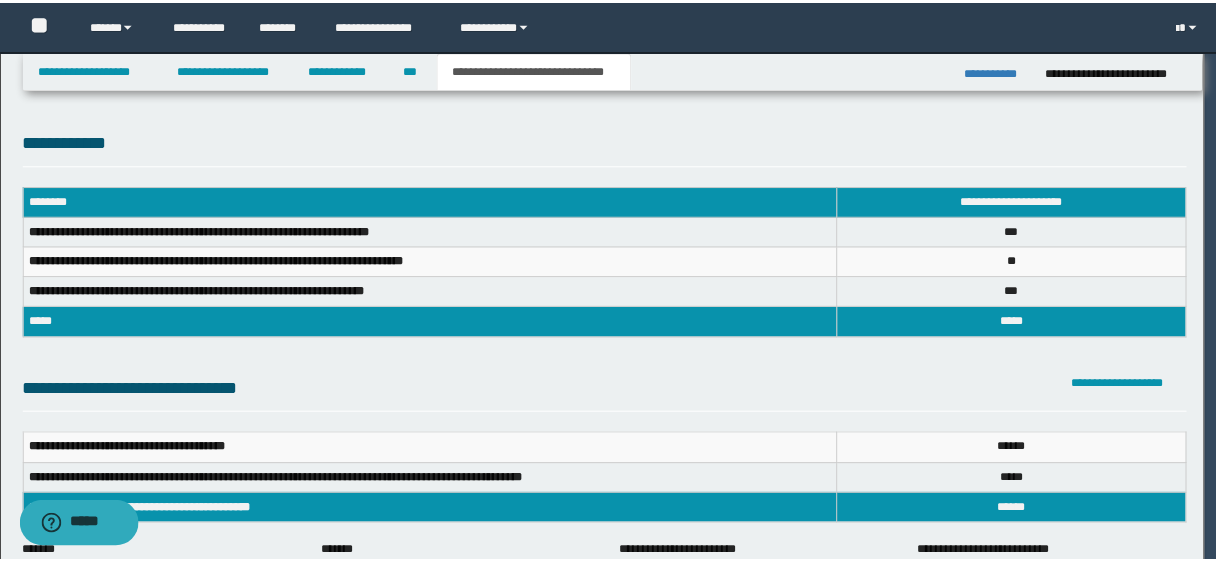 scroll, scrollTop: 0, scrollLeft: 0, axis: both 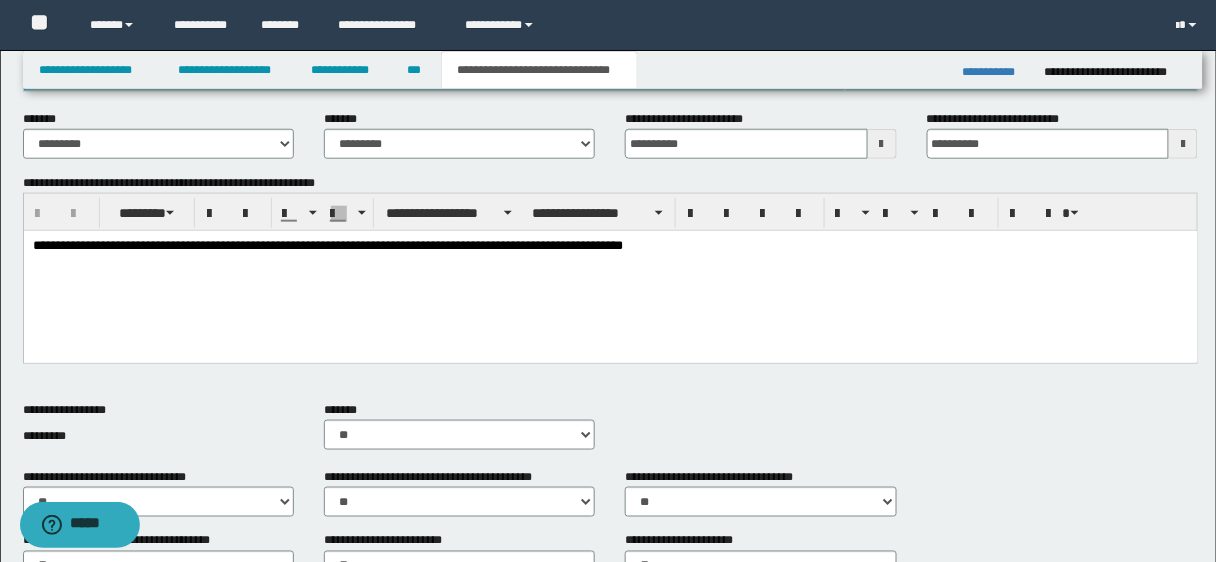 click on "**********" at bounding box center [610, 246] 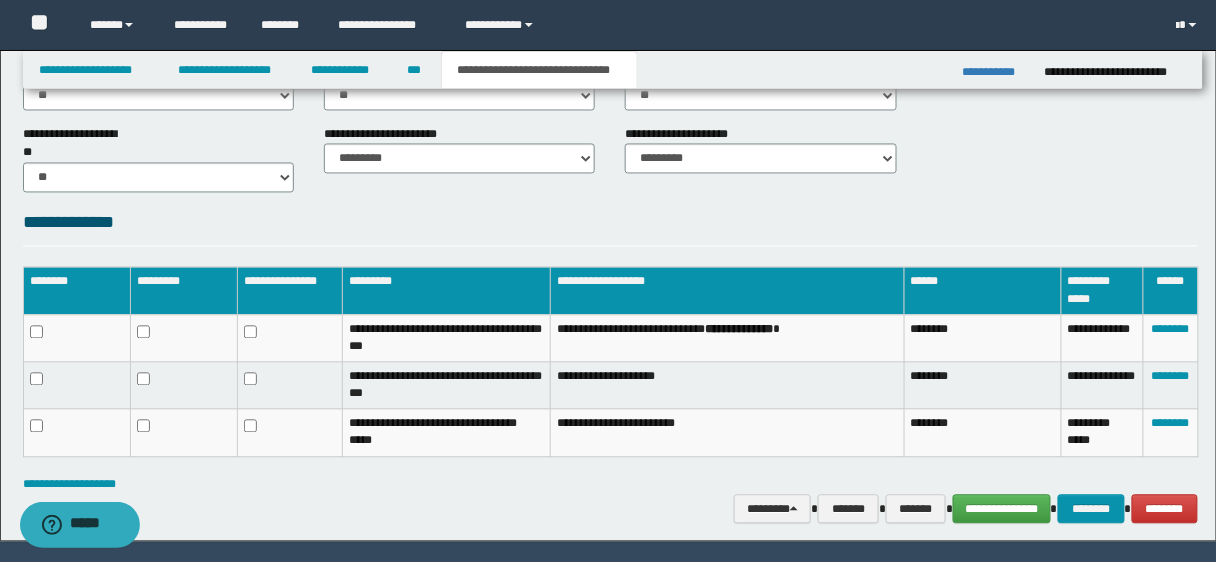 scroll, scrollTop: 960, scrollLeft: 0, axis: vertical 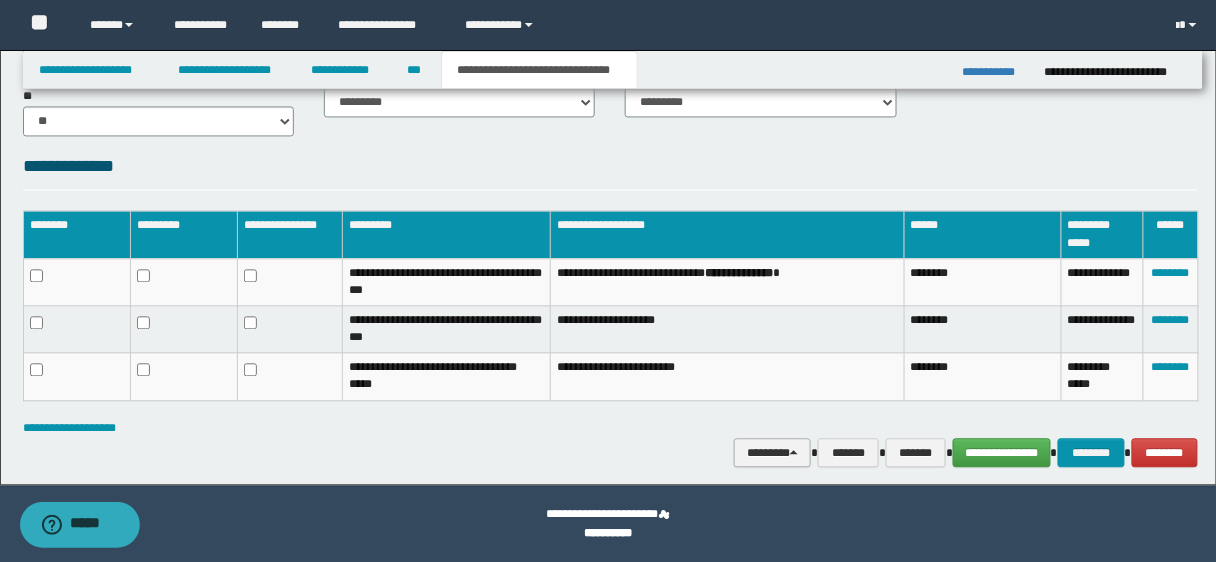 click on "********" at bounding box center (772, 452) 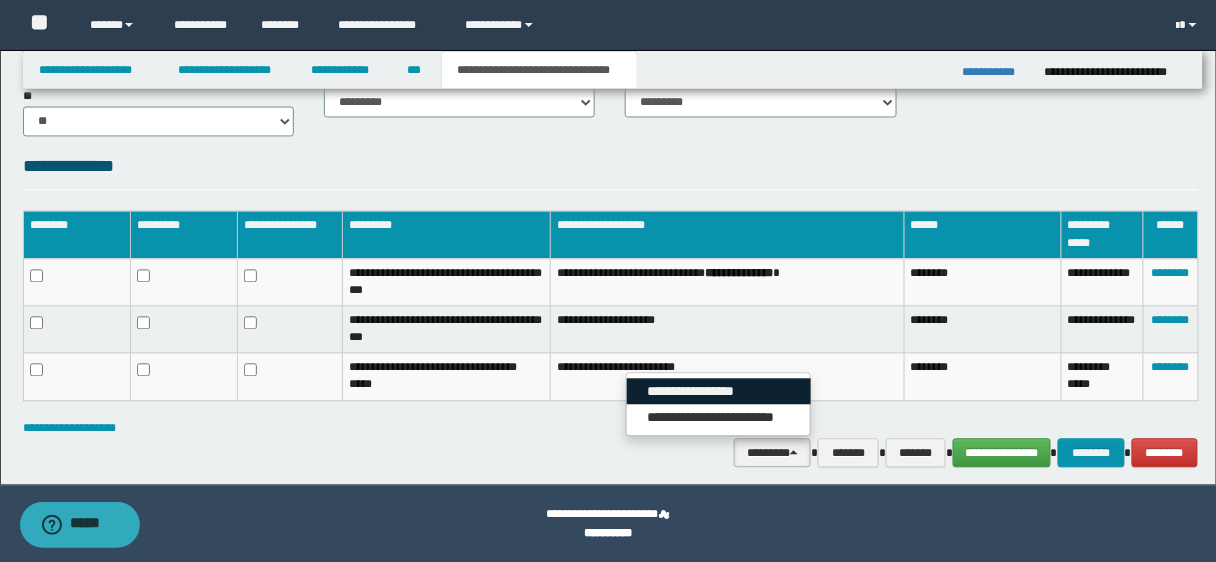 click on "**********" at bounding box center (719, 391) 